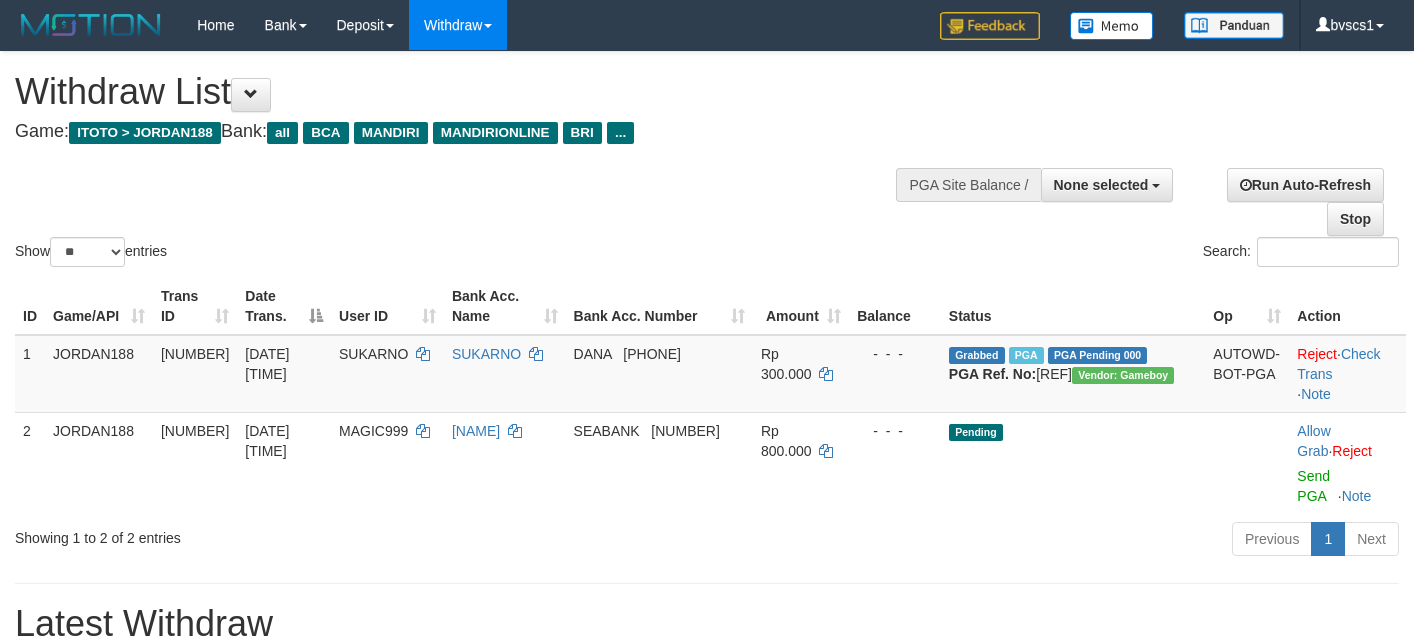 select 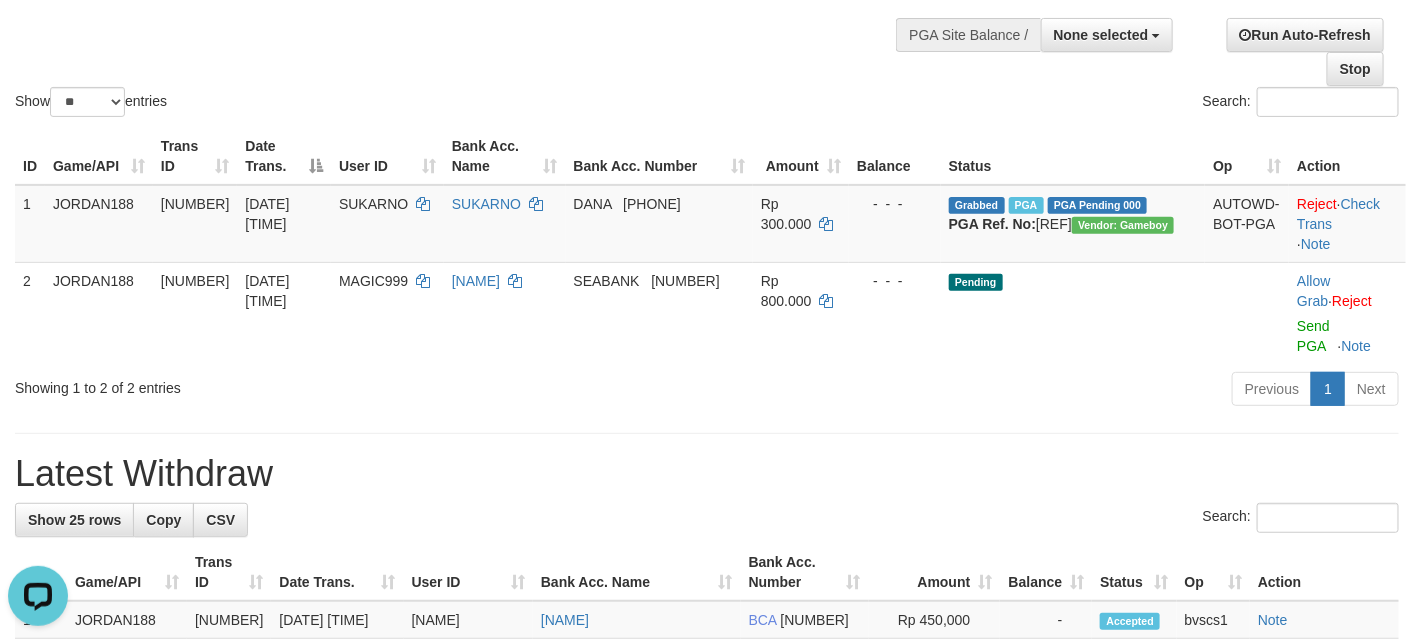 scroll, scrollTop: 0, scrollLeft: 0, axis: both 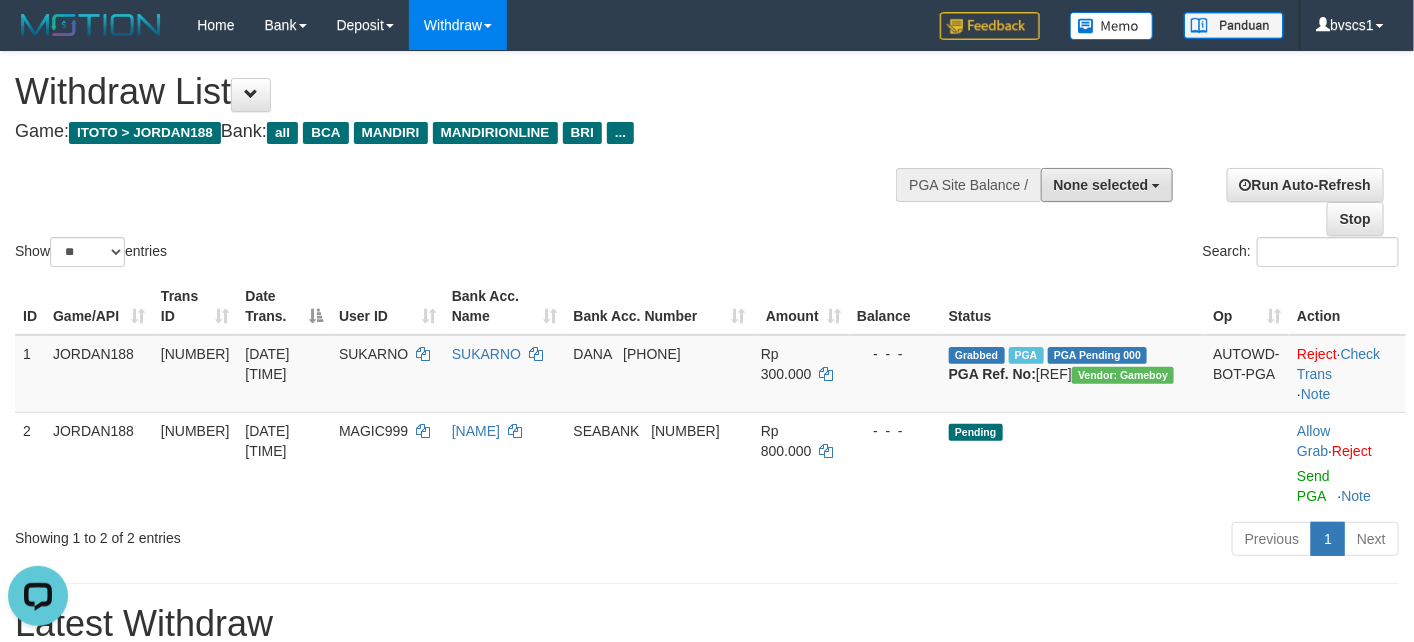 drag, startPoint x: 1110, startPoint y: 181, endPoint x: 1095, endPoint y: 217, distance: 39 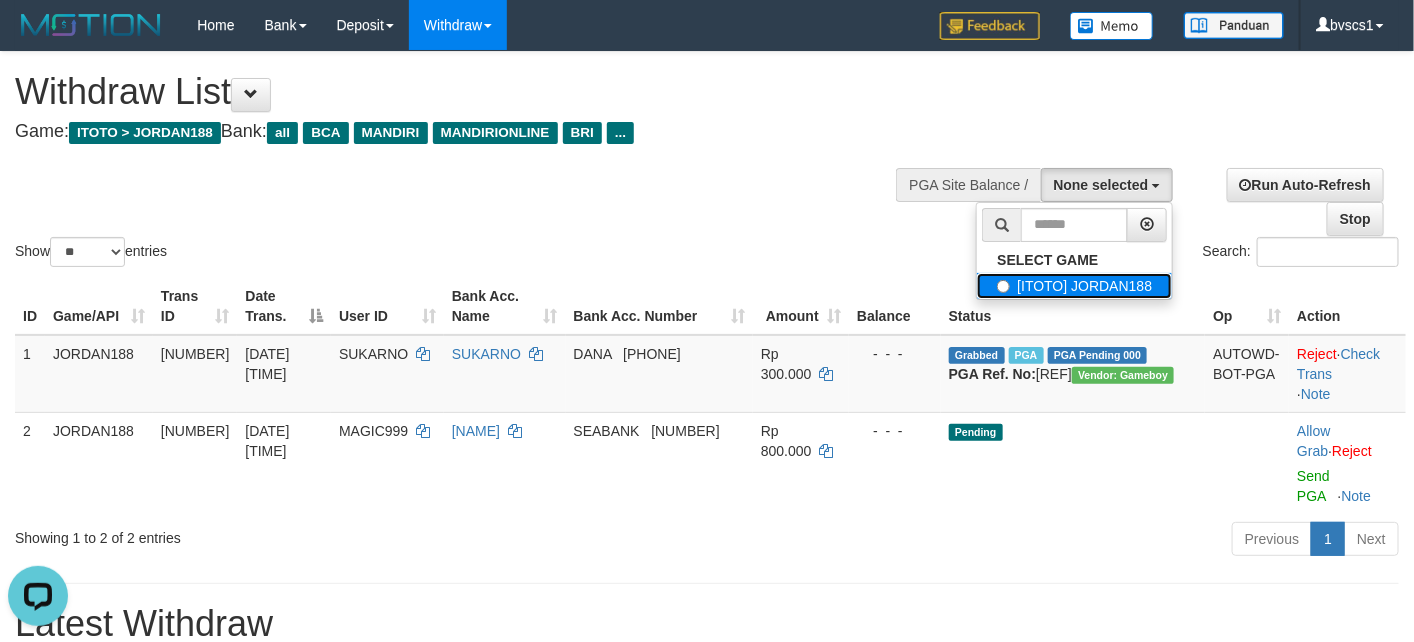 click on "[ITOTO] JORDAN188" at bounding box center [1074, 286] 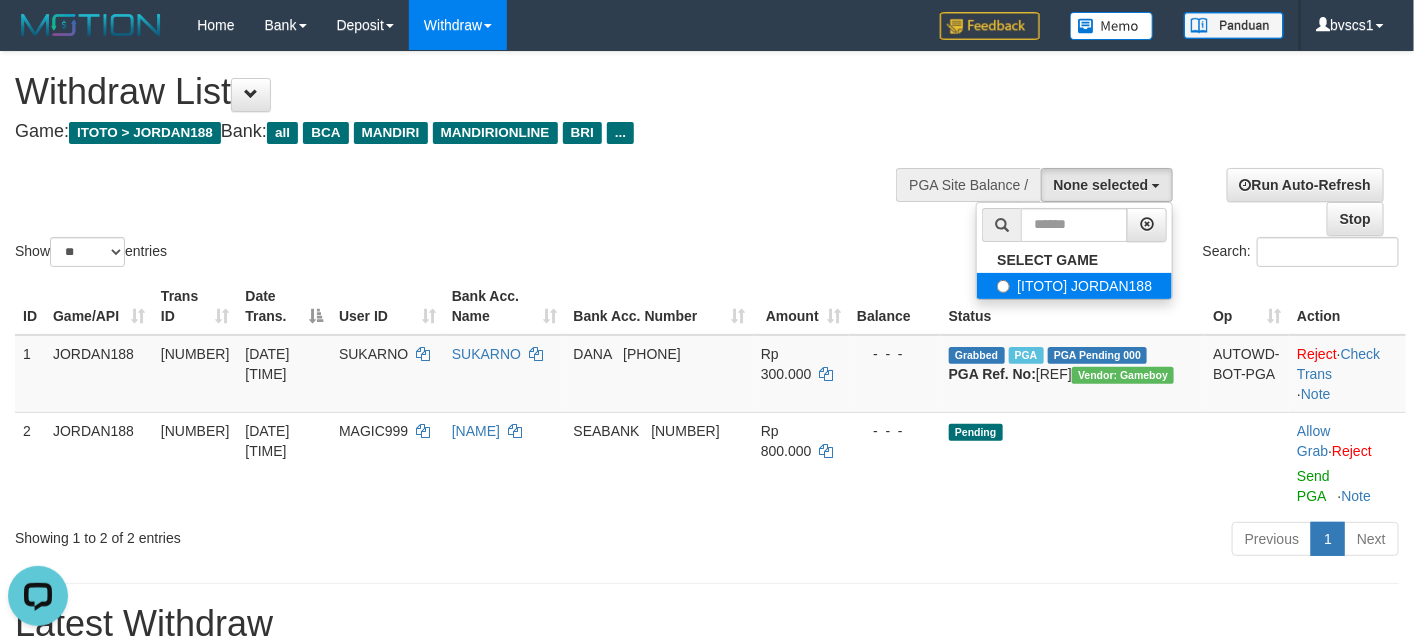 select on "****" 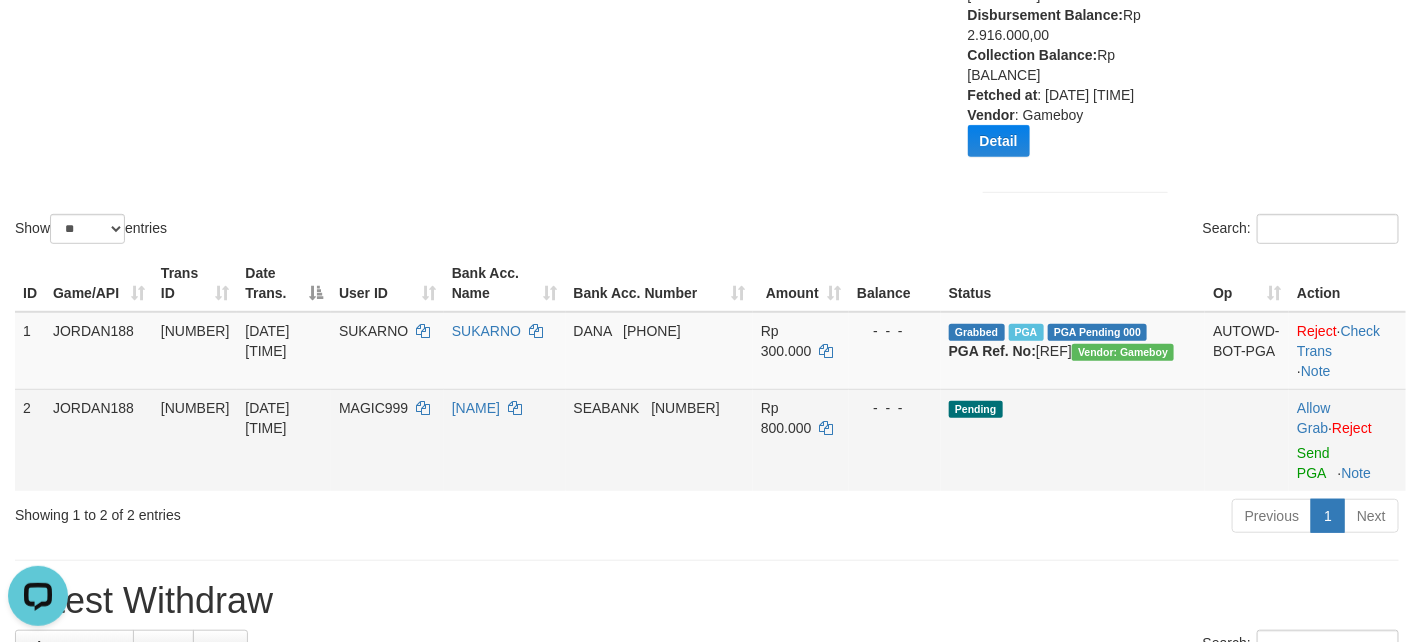 scroll, scrollTop: 300, scrollLeft: 0, axis: vertical 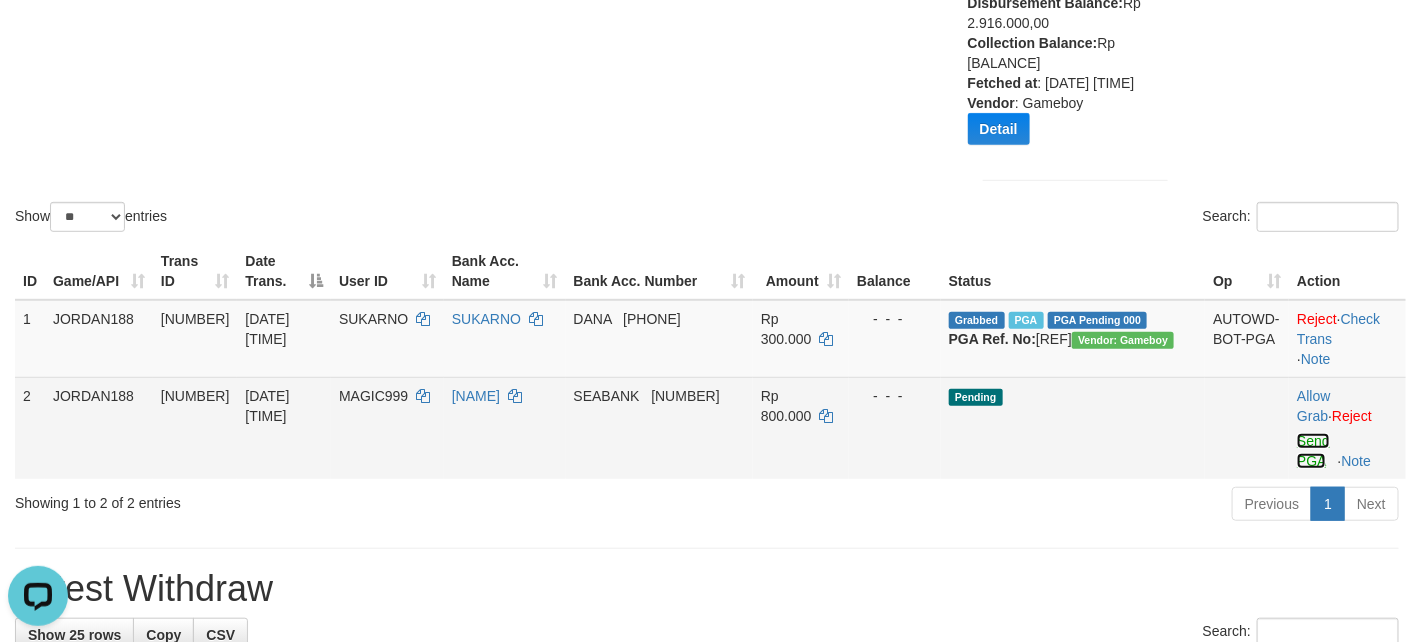 click on "Send PGA" at bounding box center (1313, 451) 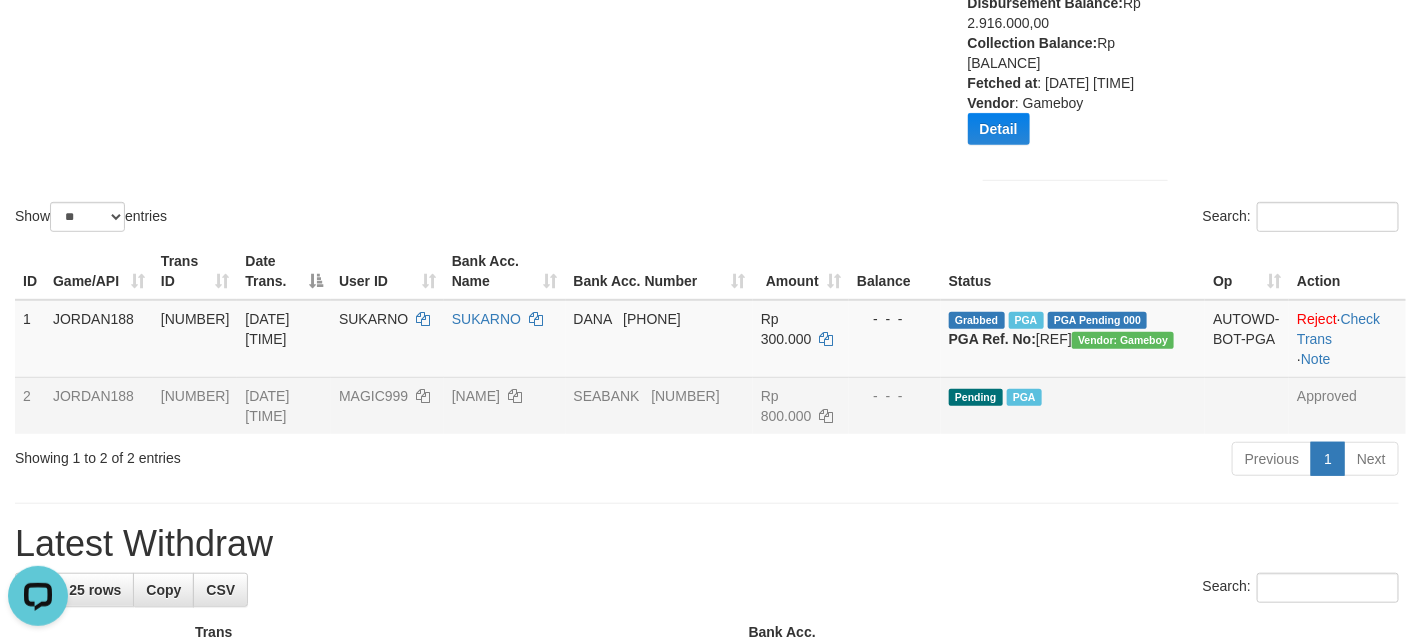 click on "MAGIC999" at bounding box center (373, 396) 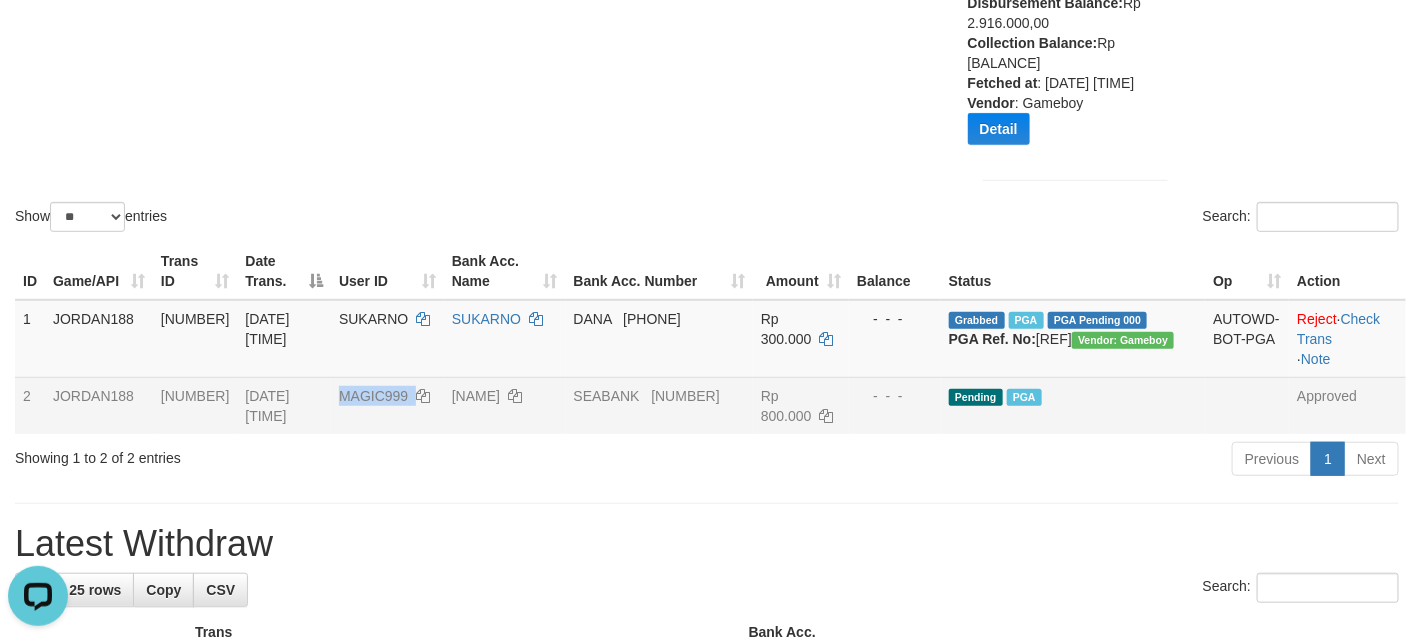 click on "MAGIC999" at bounding box center (373, 396) 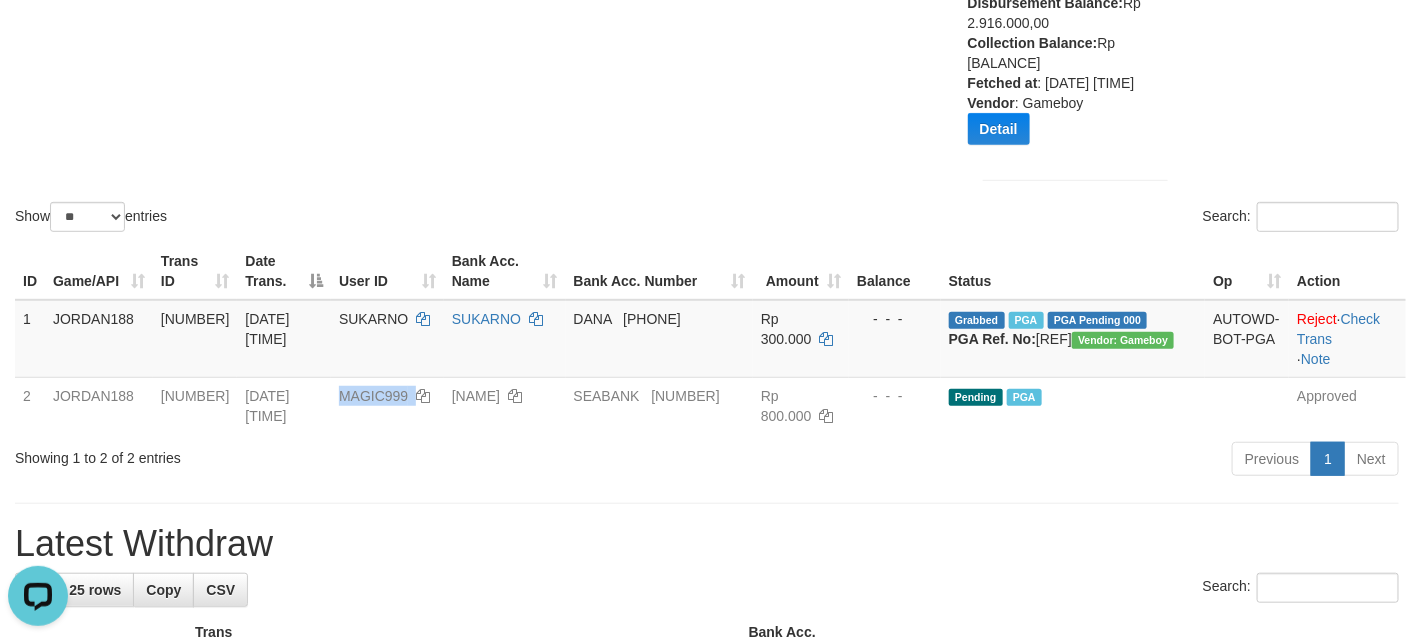 copy on "MAGIC999" 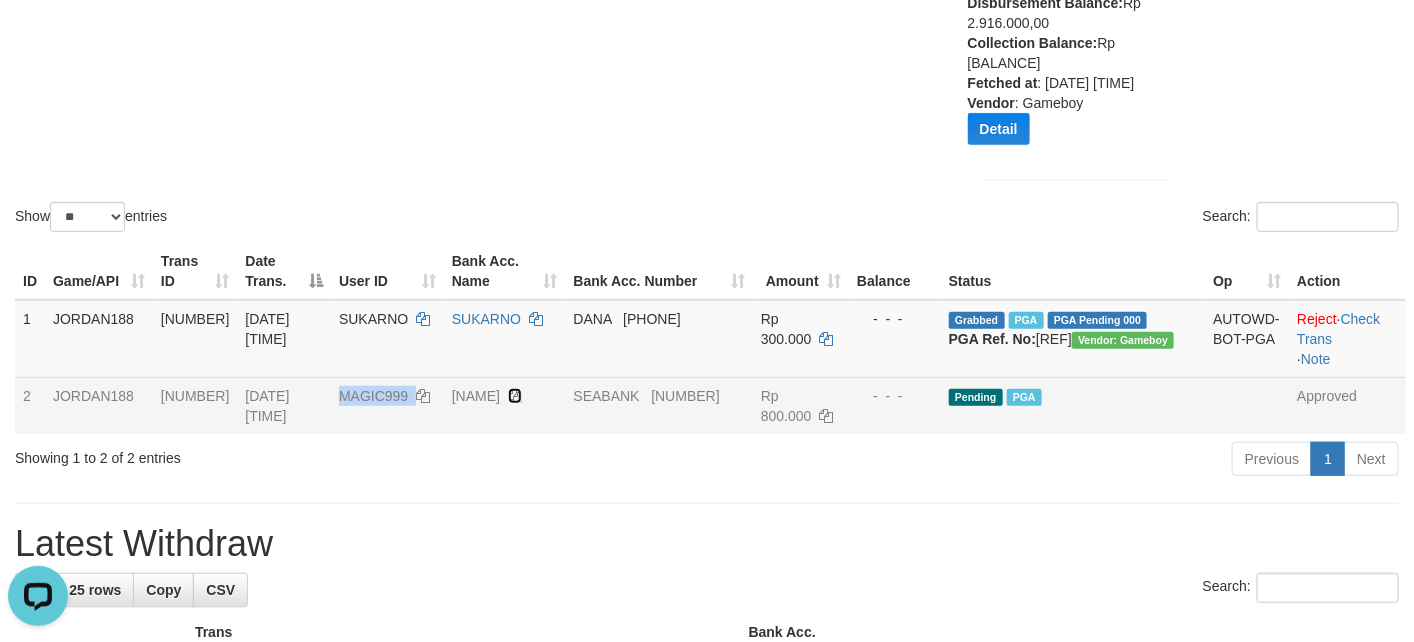 click at bounding box center [515, 396] 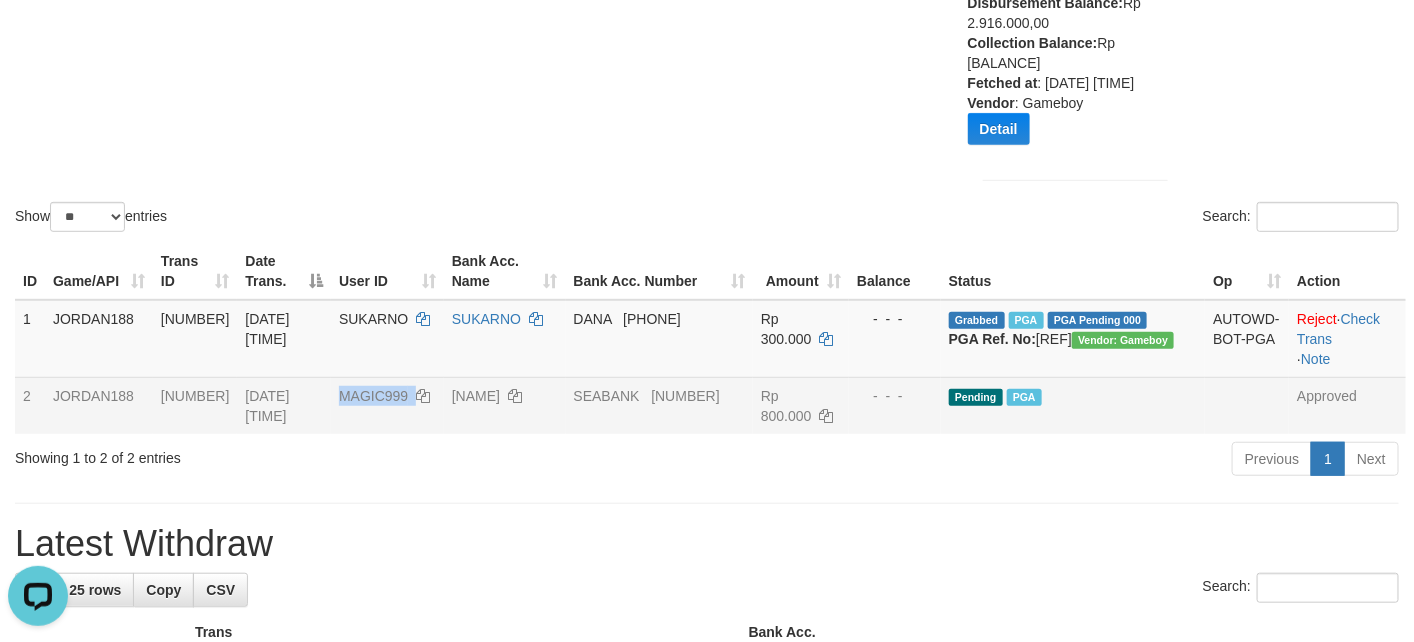 copy on "MAGIC999" 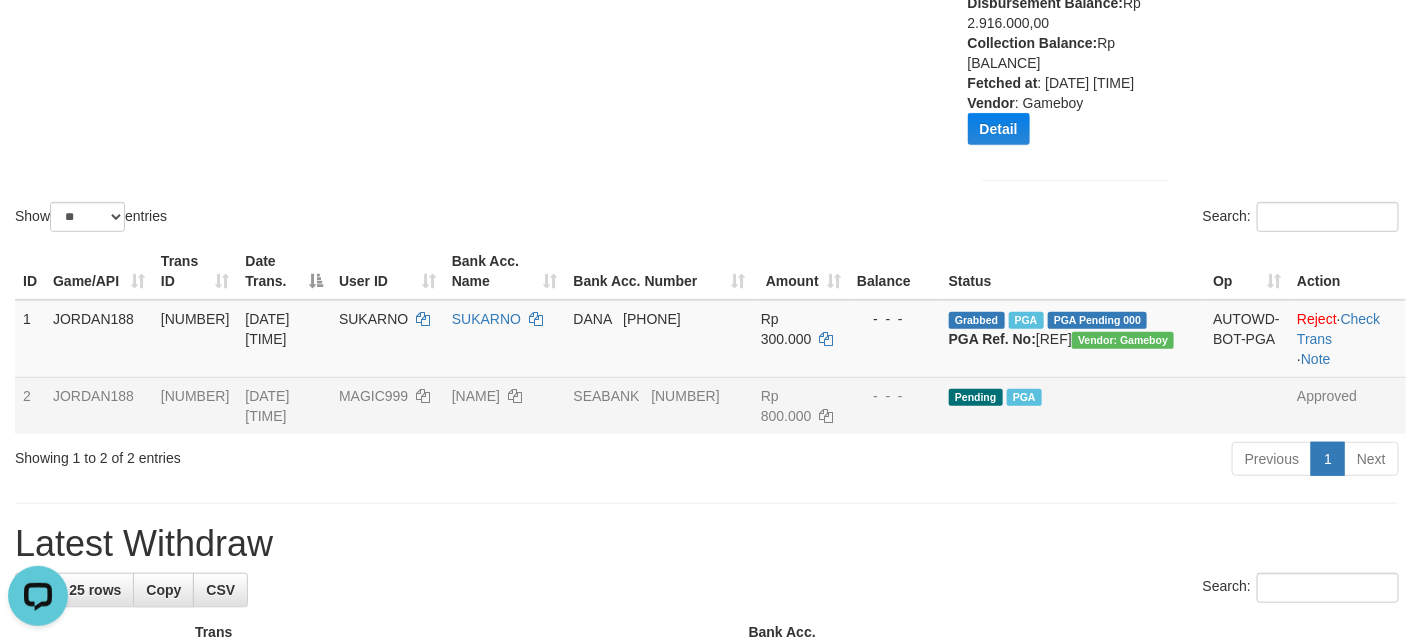 click on "MAGIC999" at bounding box center [387, 405] 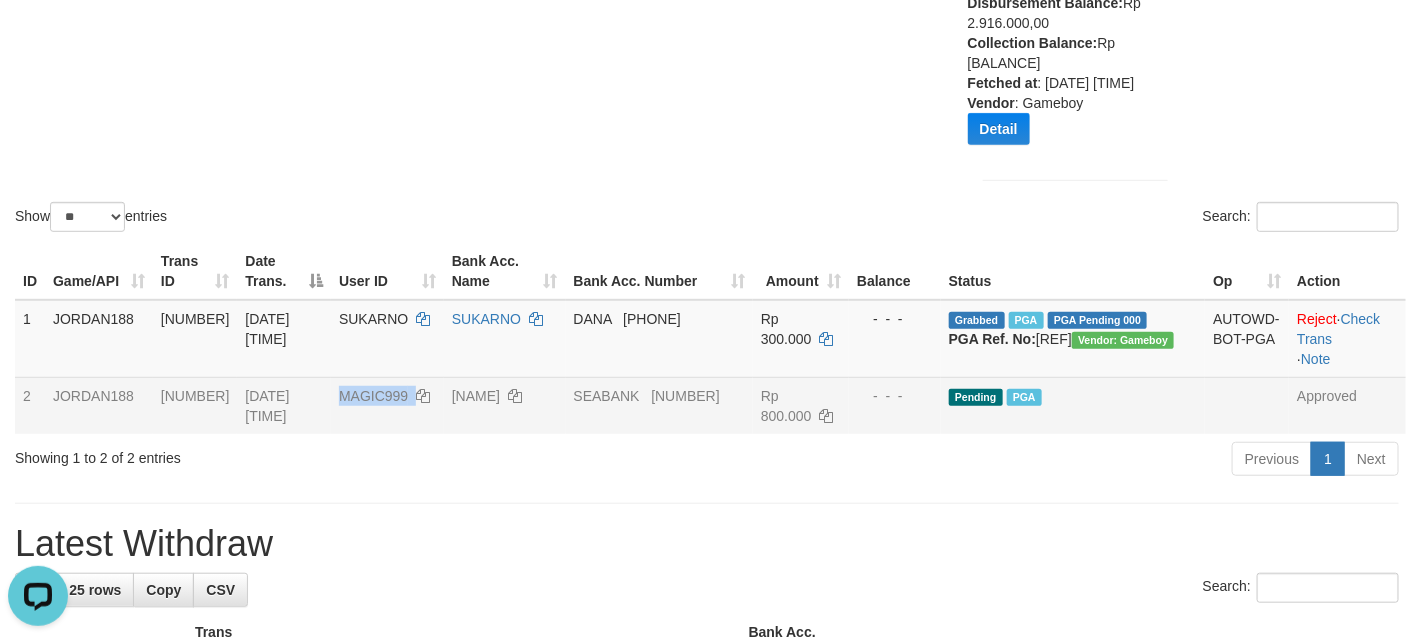 click on "MAGIC999" at bounding box center [387, 405] 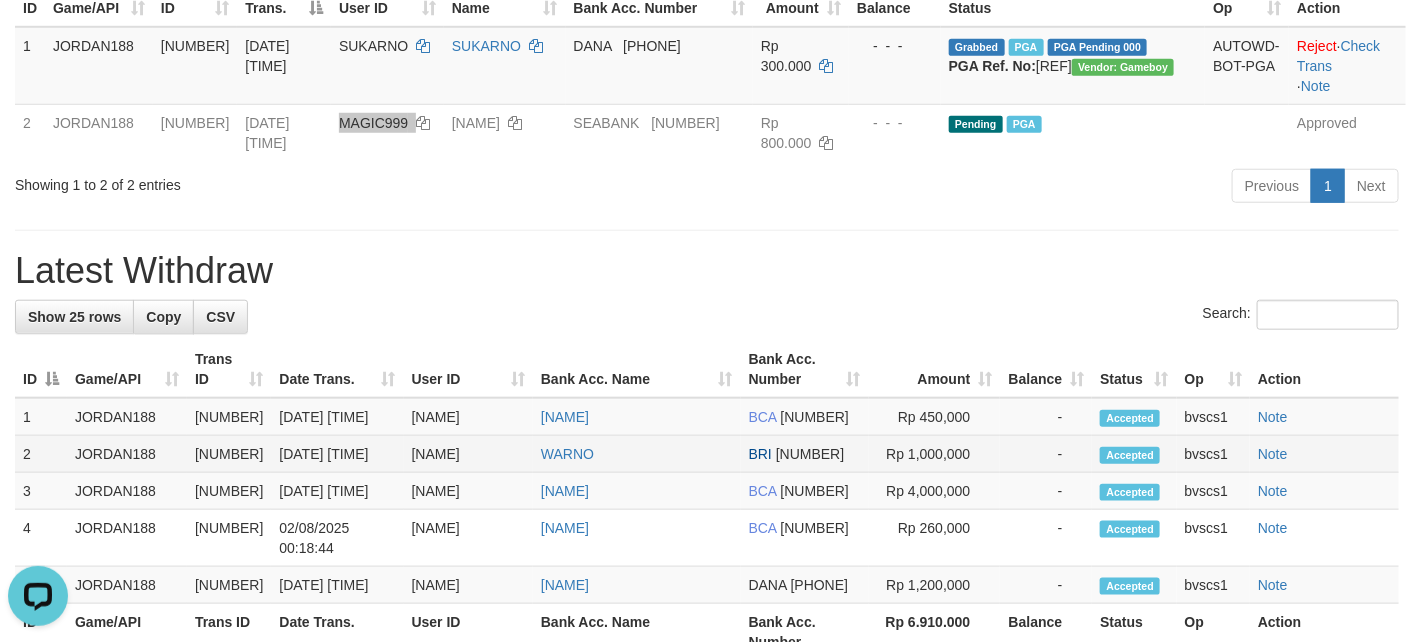 scroll, scrollTop: 300, scrollLeft: 0, axis: vertical 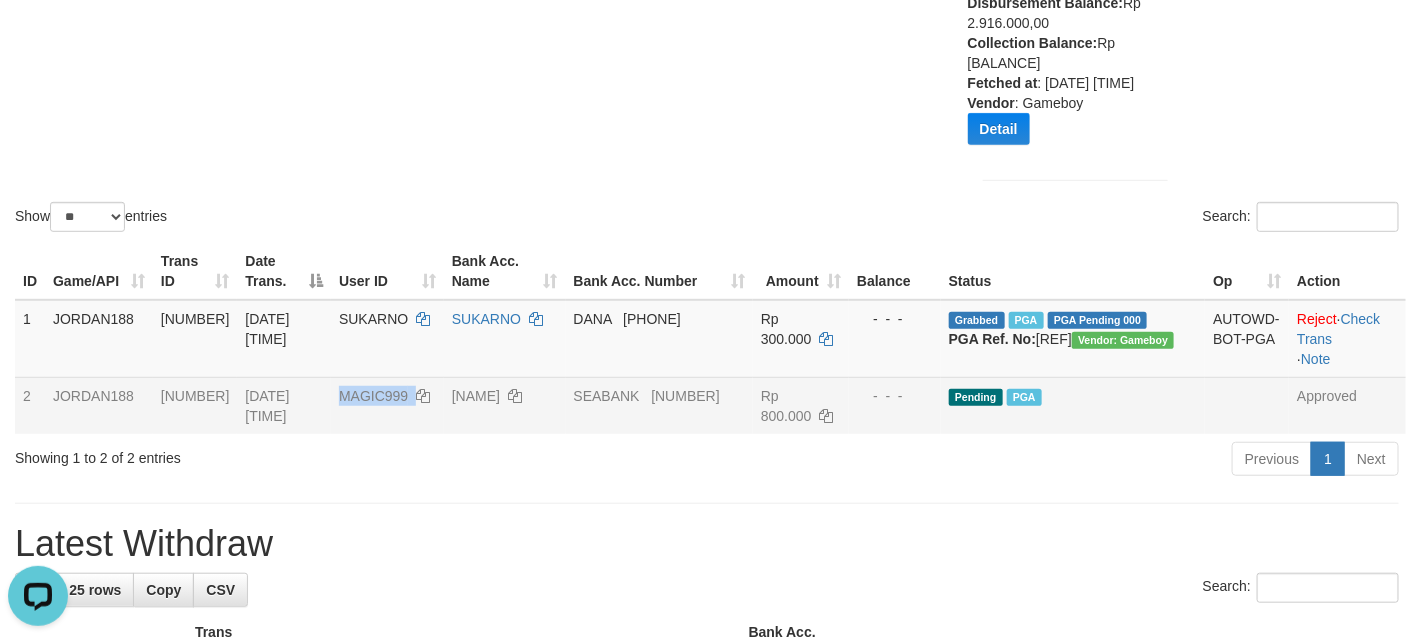 drag, startPoint x: 208, startPoint y: 460, endPoint x: 241, endPoint y: 460, distance: 33 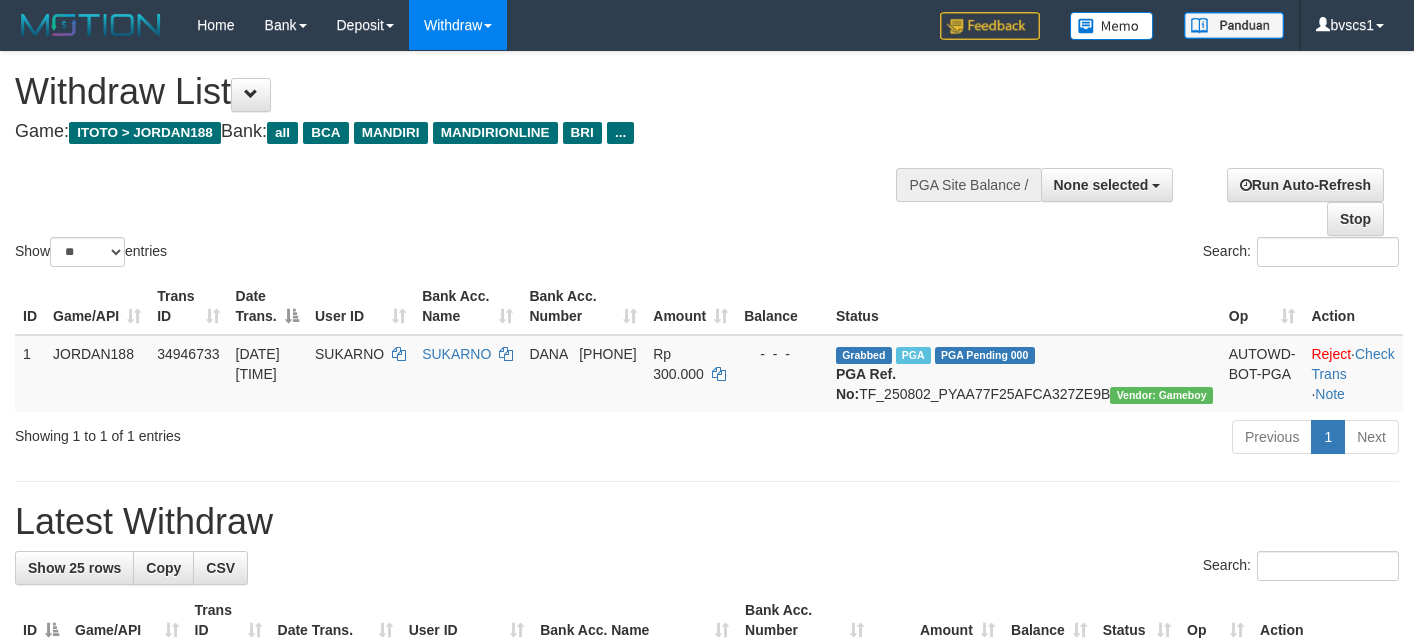 select 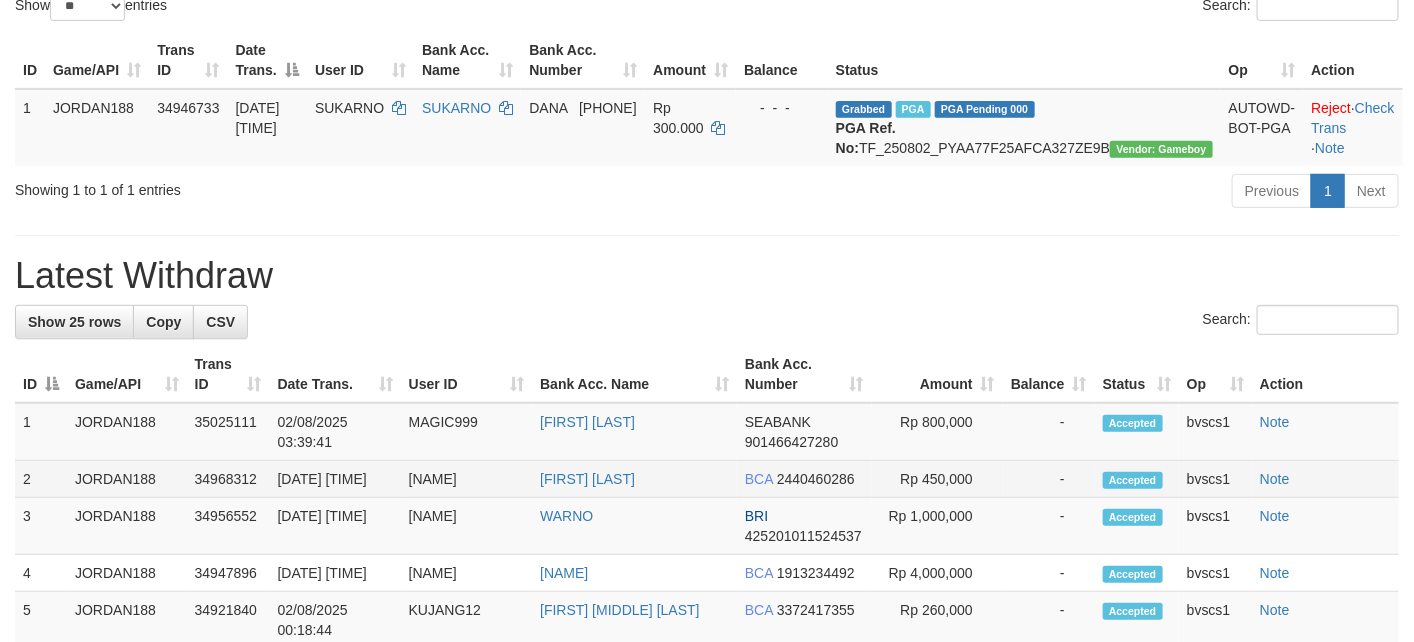 scroll, scrollTop: 300, scrollLeft: 0, axis: vertical 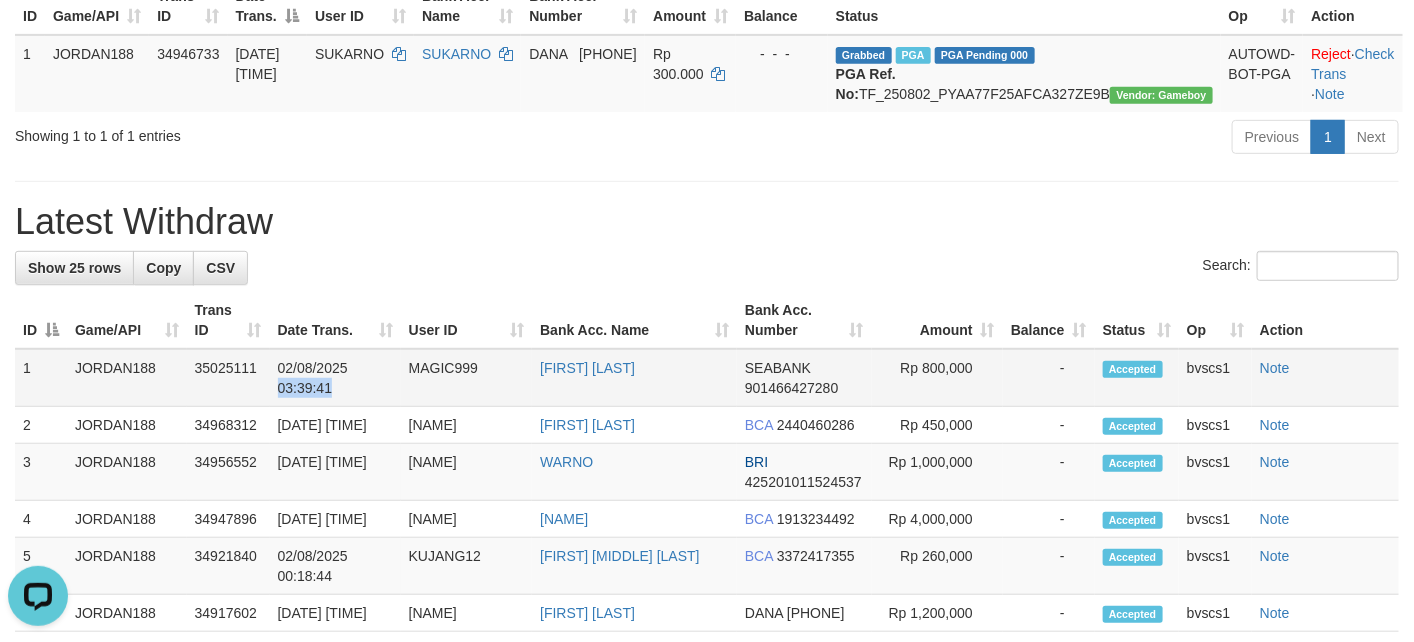 drag, startPoint x: 328, startPoint y: 414, endPoint x: 268, endPoint y: 415, distance: 60.00833 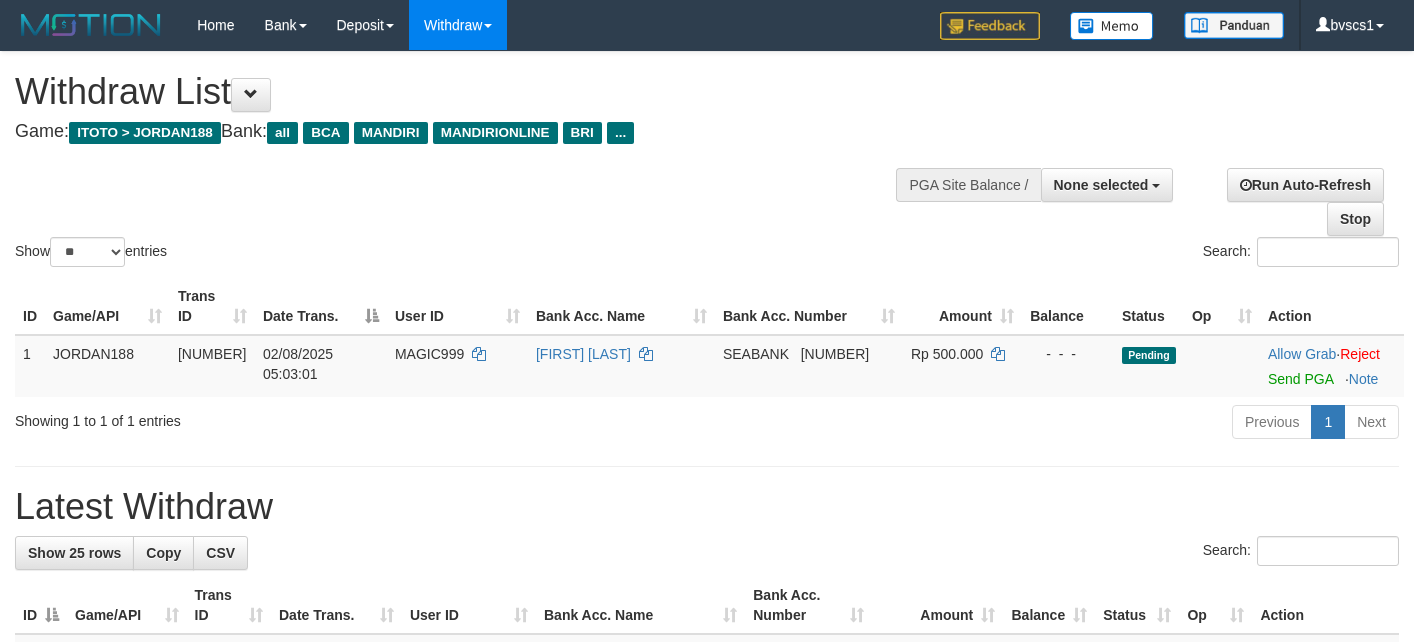 select 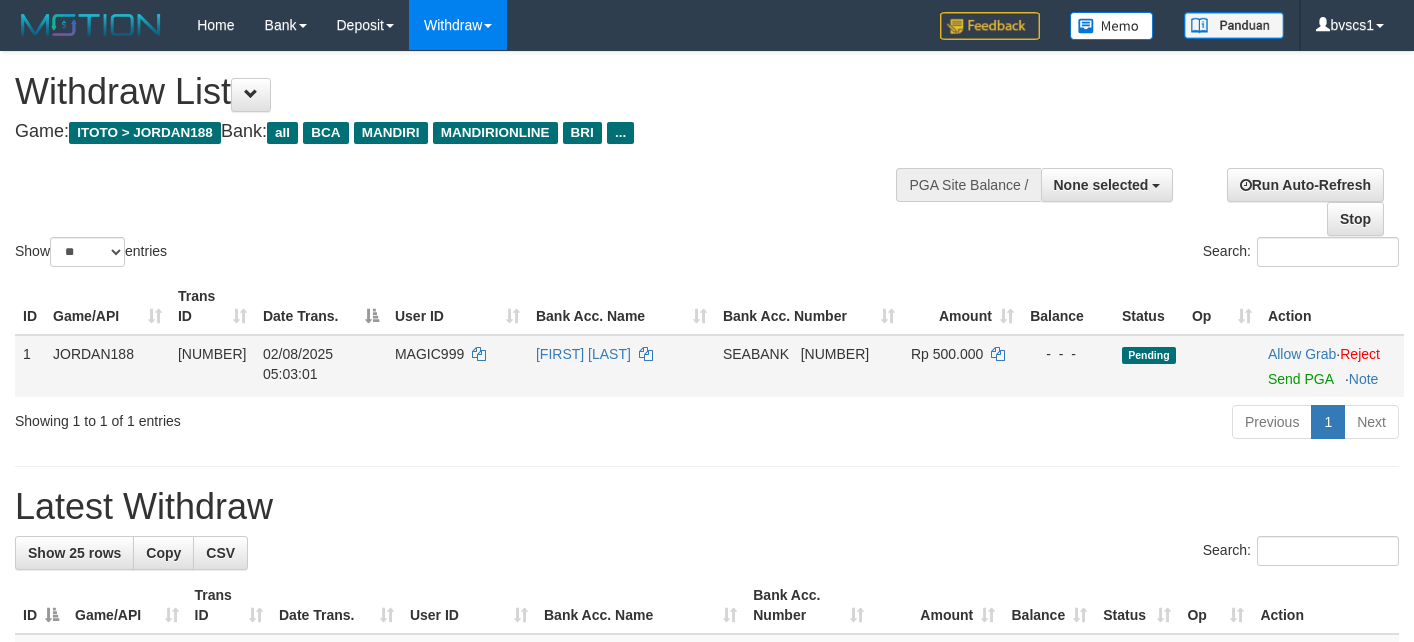 scroll, scrollTop: 229, scrollLeft: 0, axis: vertical 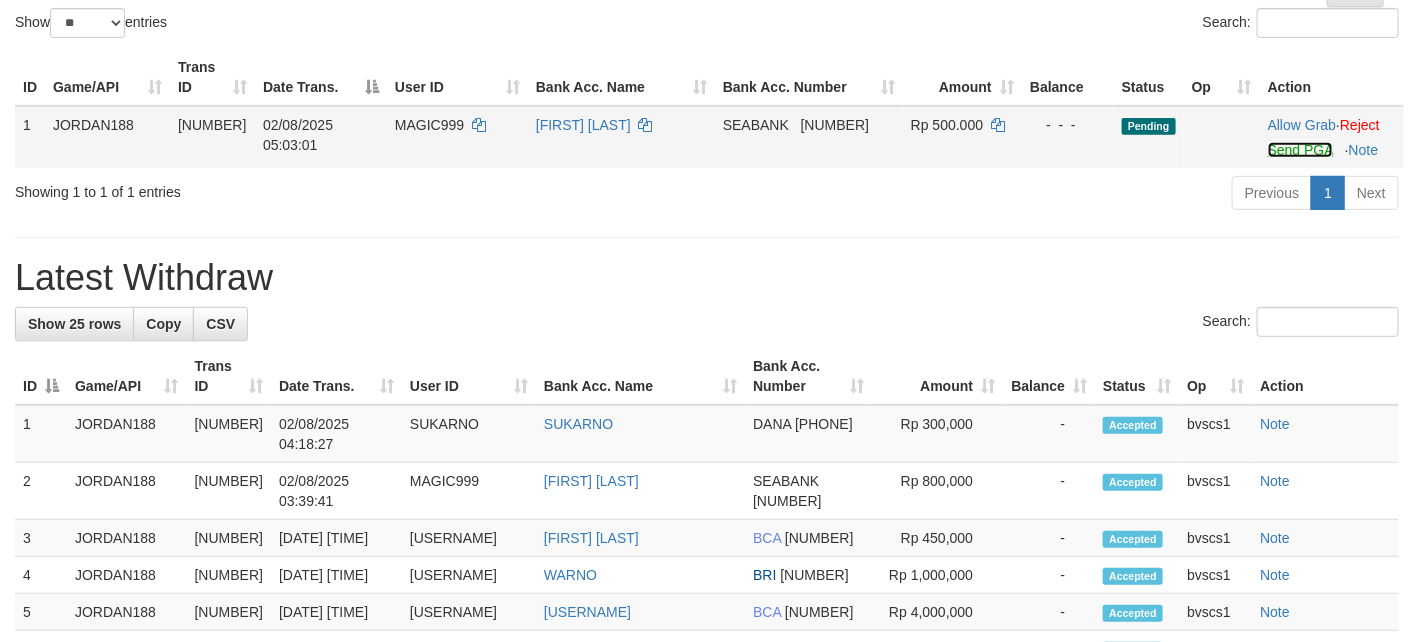 click on "Send PGA" at bounding box center [1300, 150] 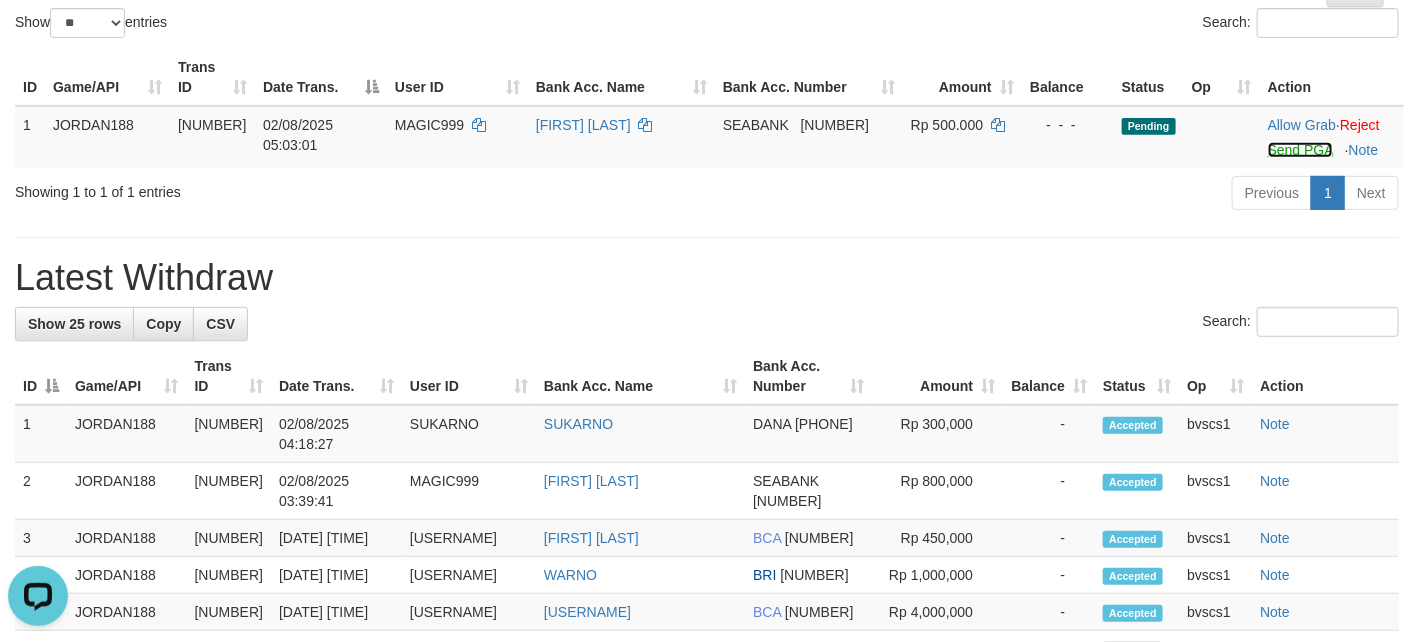 scroll, scrollTop: 0, scrollLeft: 0, axis: both 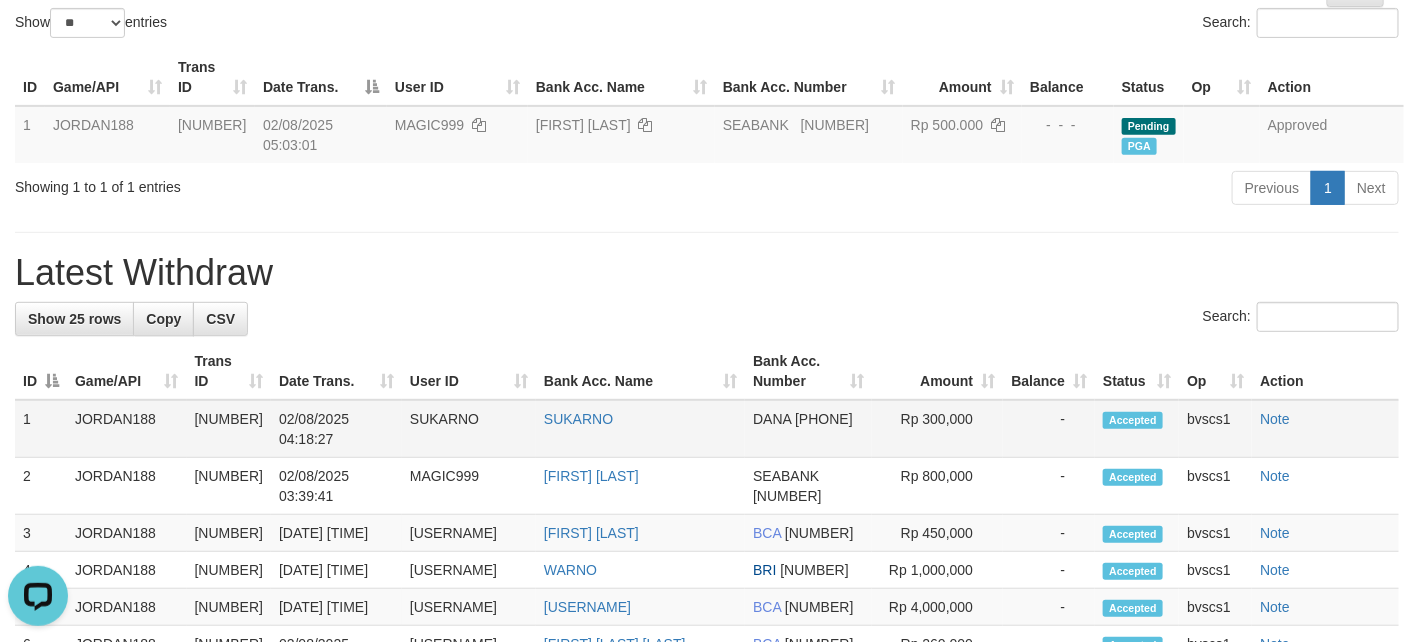 click on "SUKARNO" at bounding box center [469, 429] 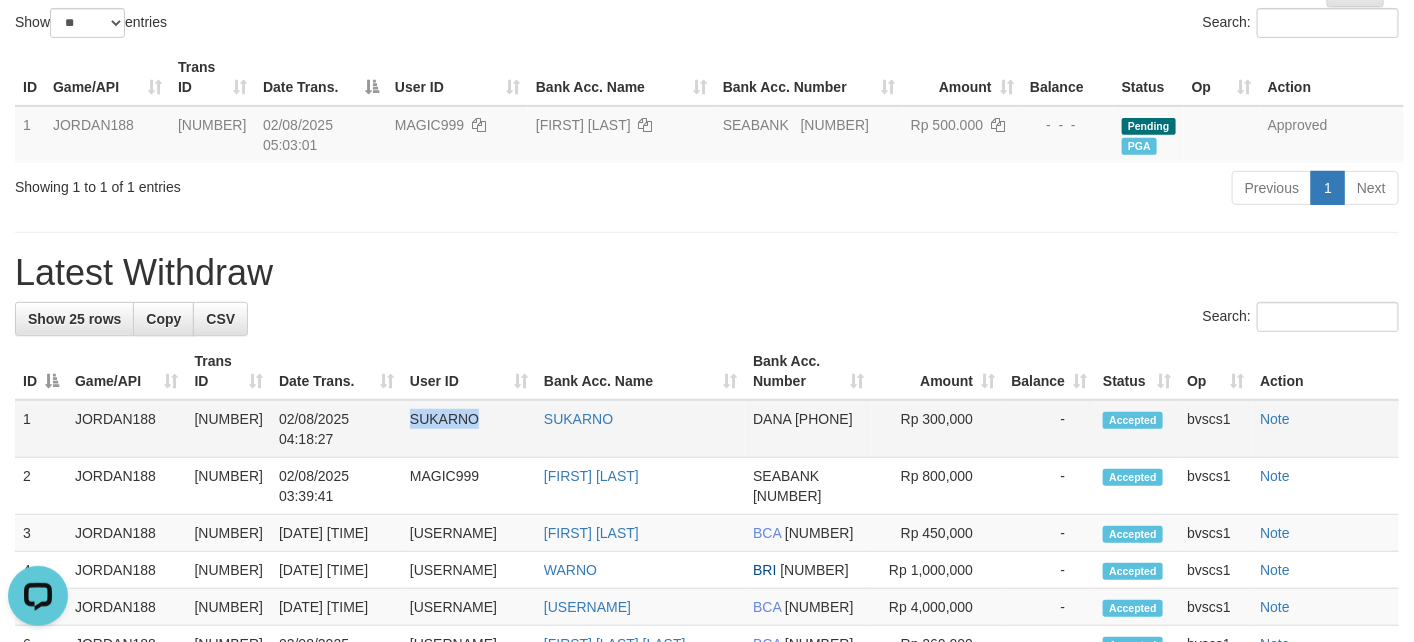 click on "SUKARNO" at bounding box center [469, 429] 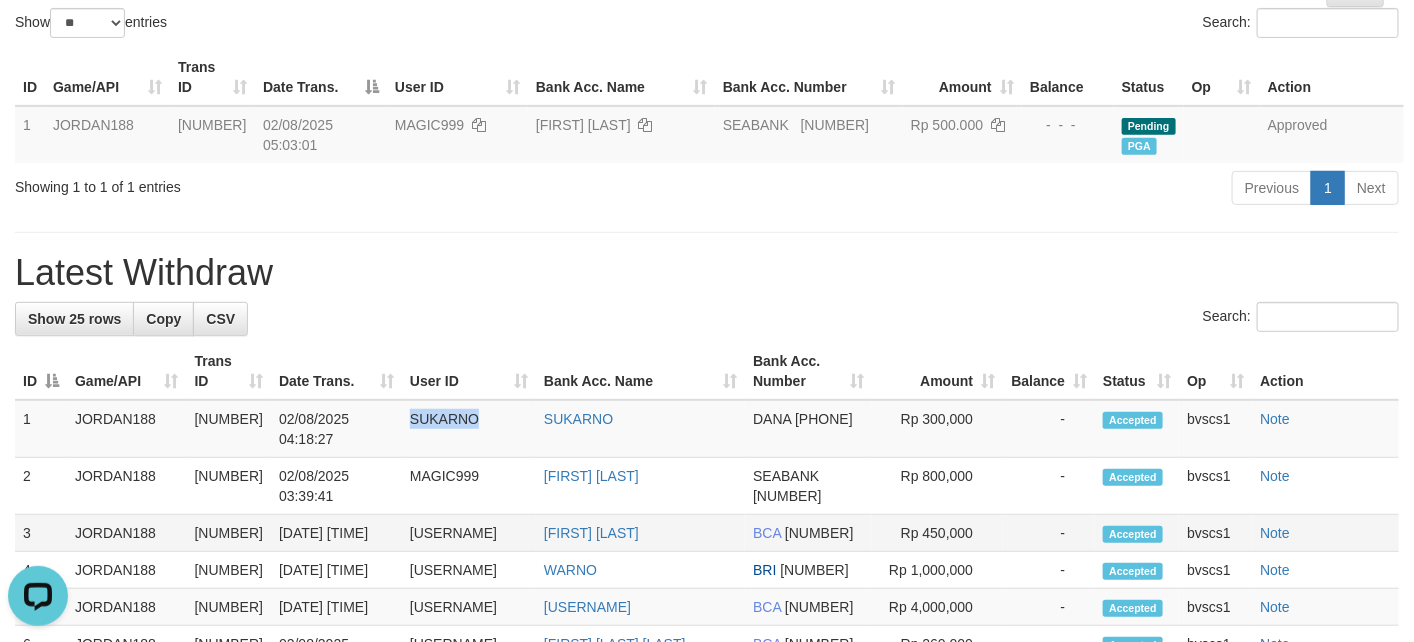 copy on "SUKARNO" 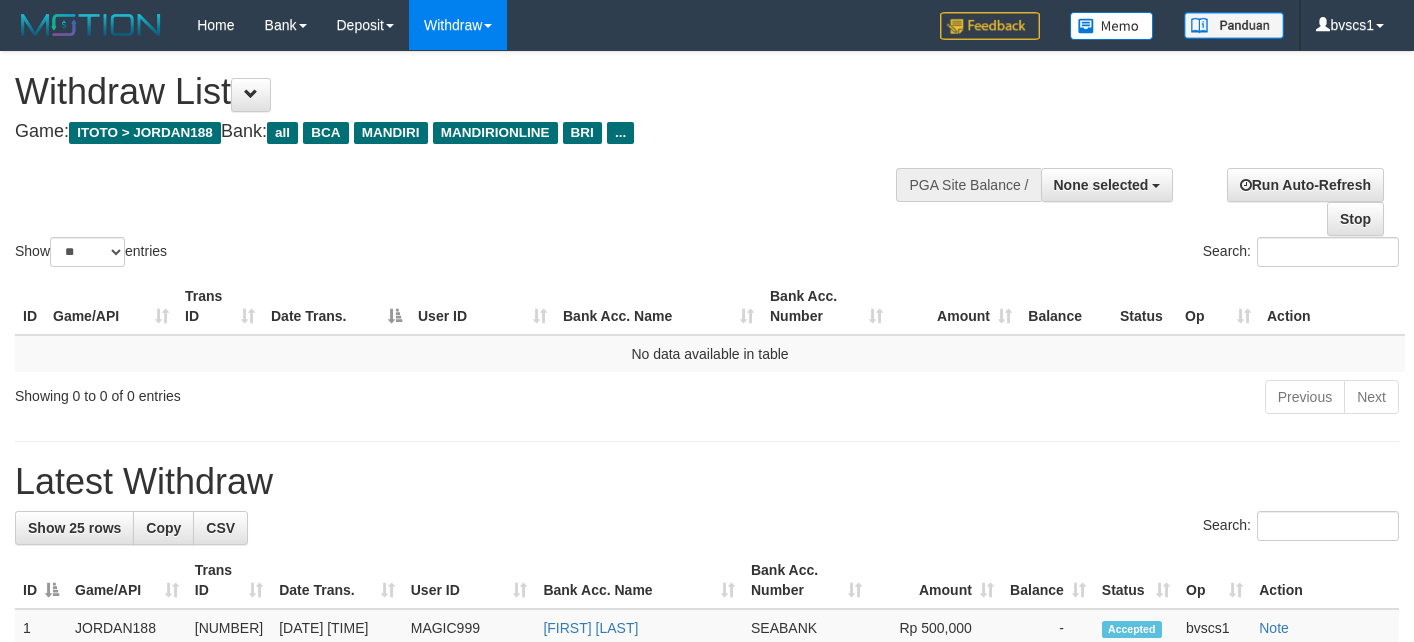 select 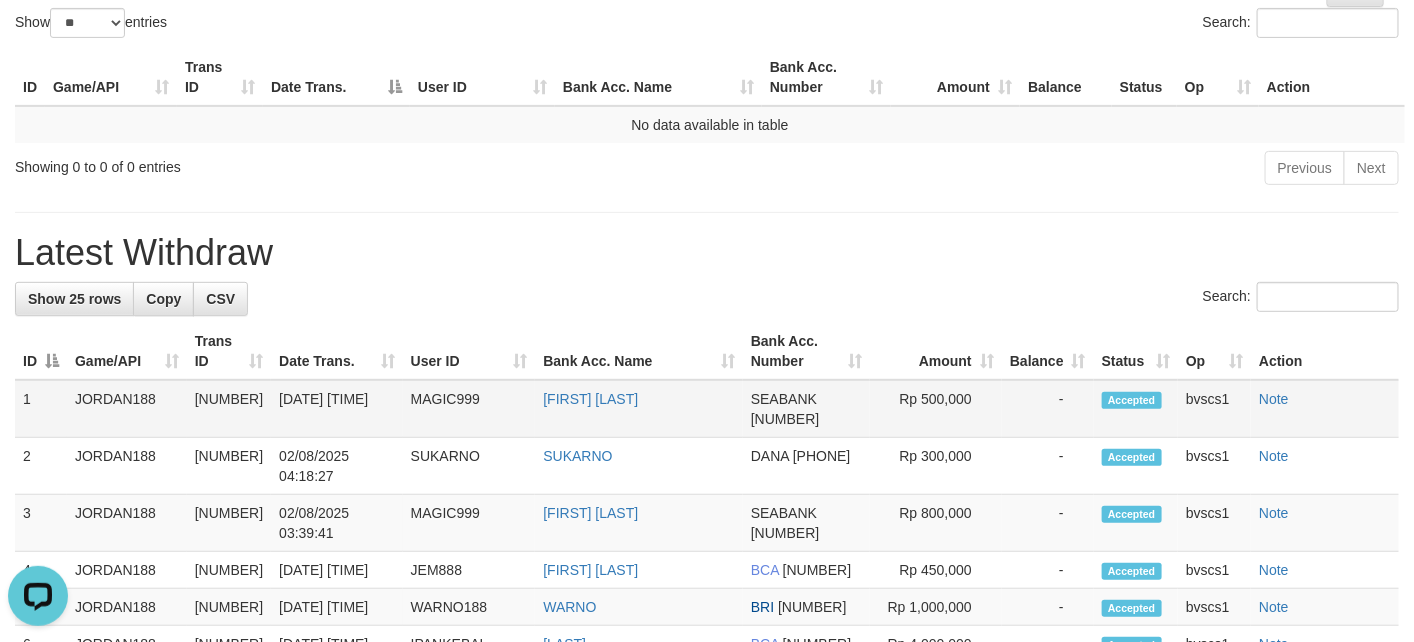 scroll, scrollTop: 0, scrollLeft: 0, axis: both 